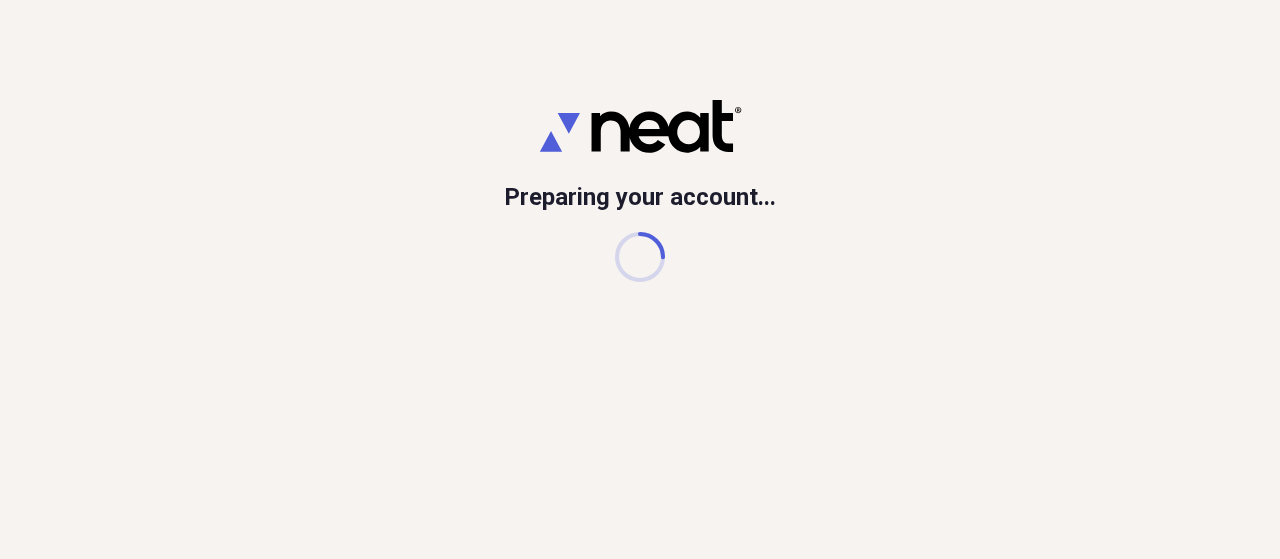 scroll, scrollTop: 0, scrollLeft: 0, axis: both 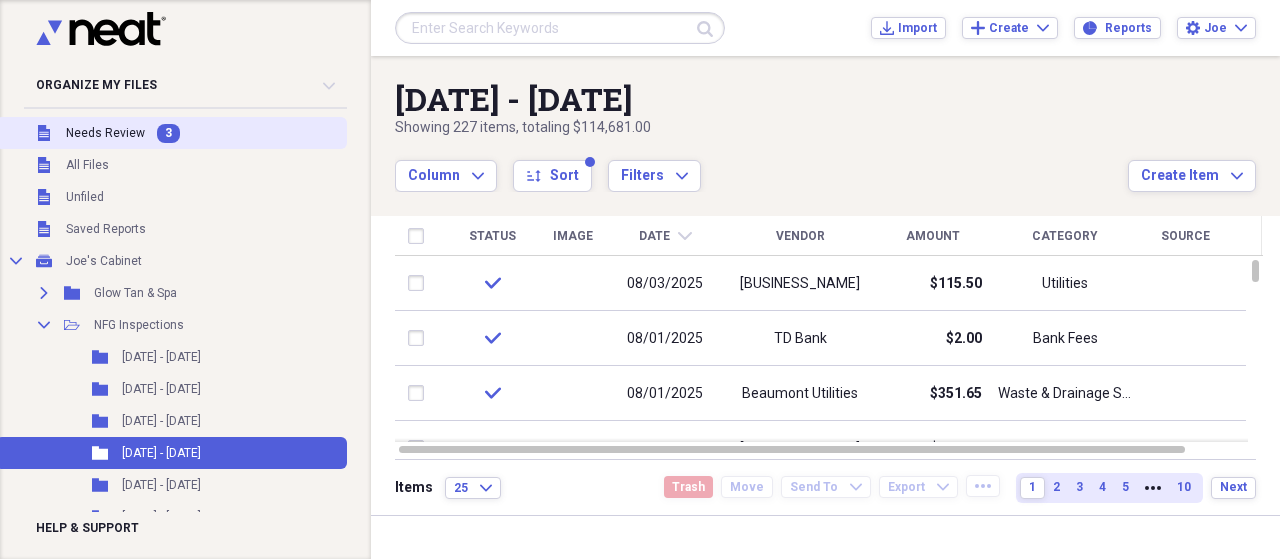 click on "Needs Review" at bounding box center [105, 133] 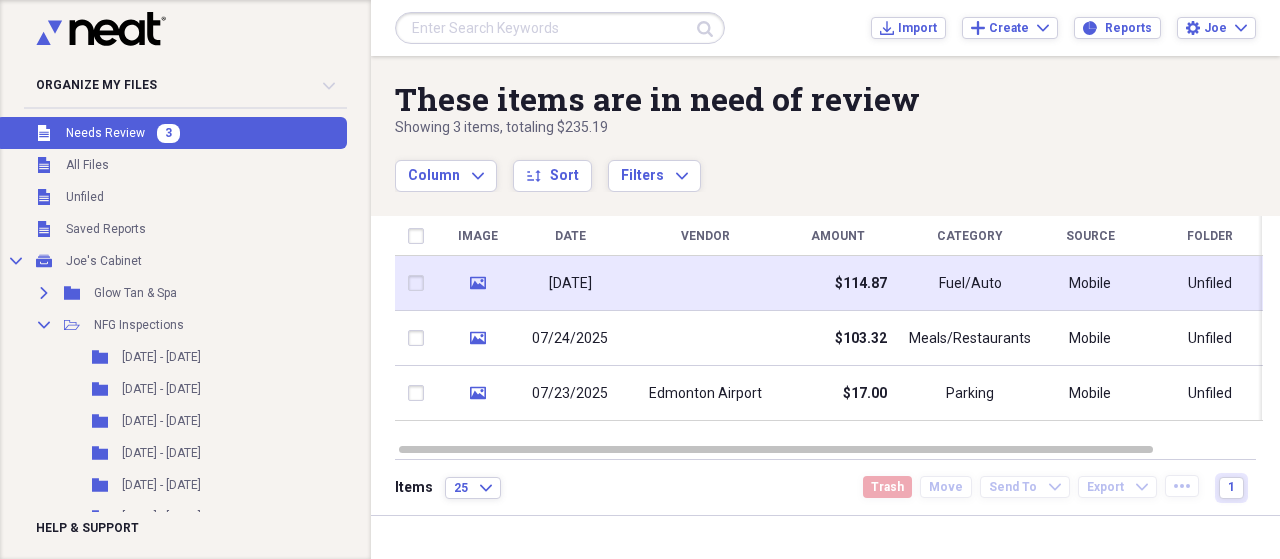 click at bounding box center [705, 283] 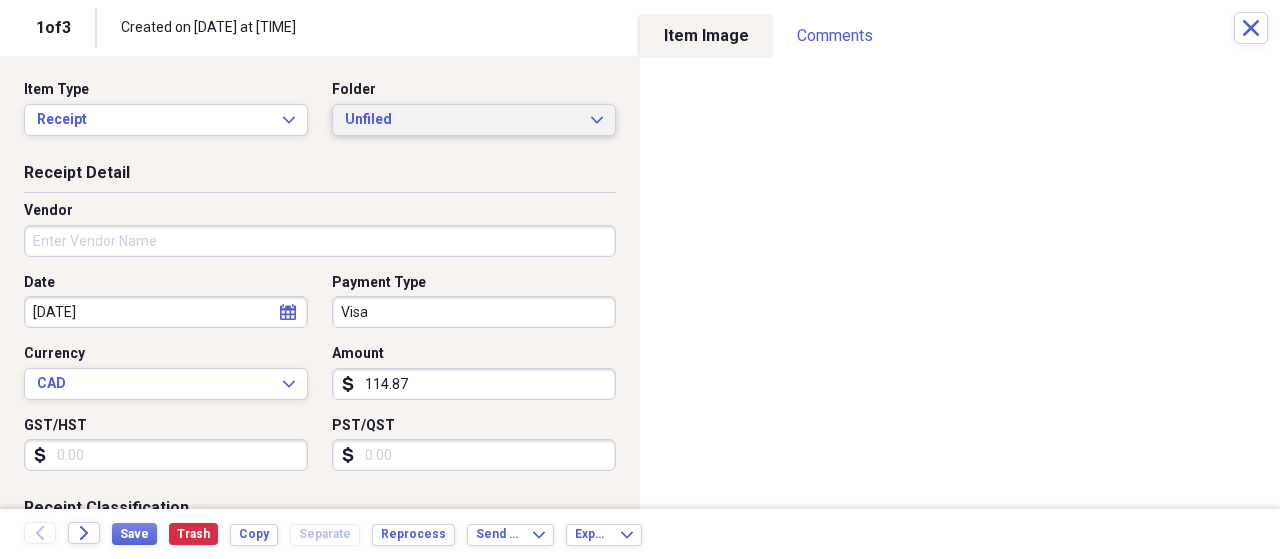 click on "Unfiled" at bounding box center (462, 120) 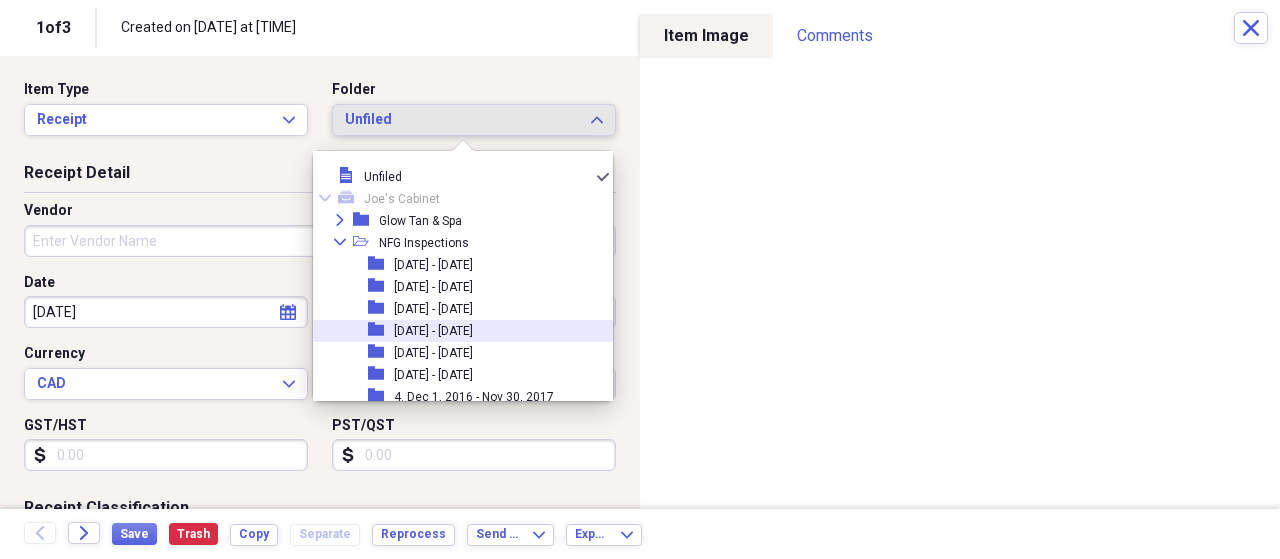 click on "[DATE] - [DATE]" at bounding box center (433, 331) 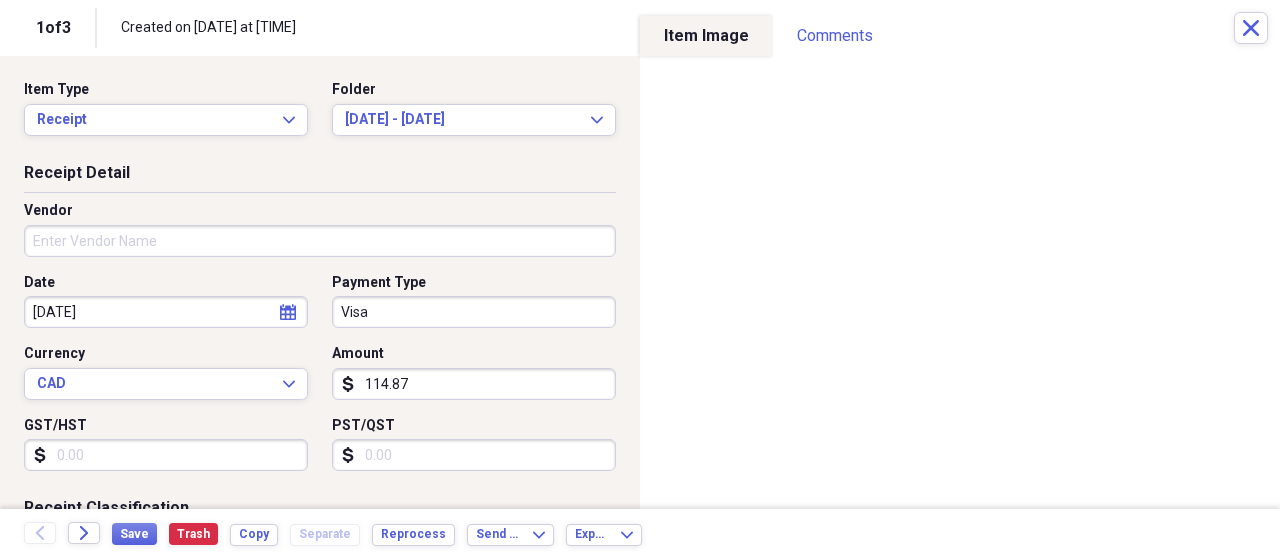 click on "Vendor" at bounding box center (320, 241) 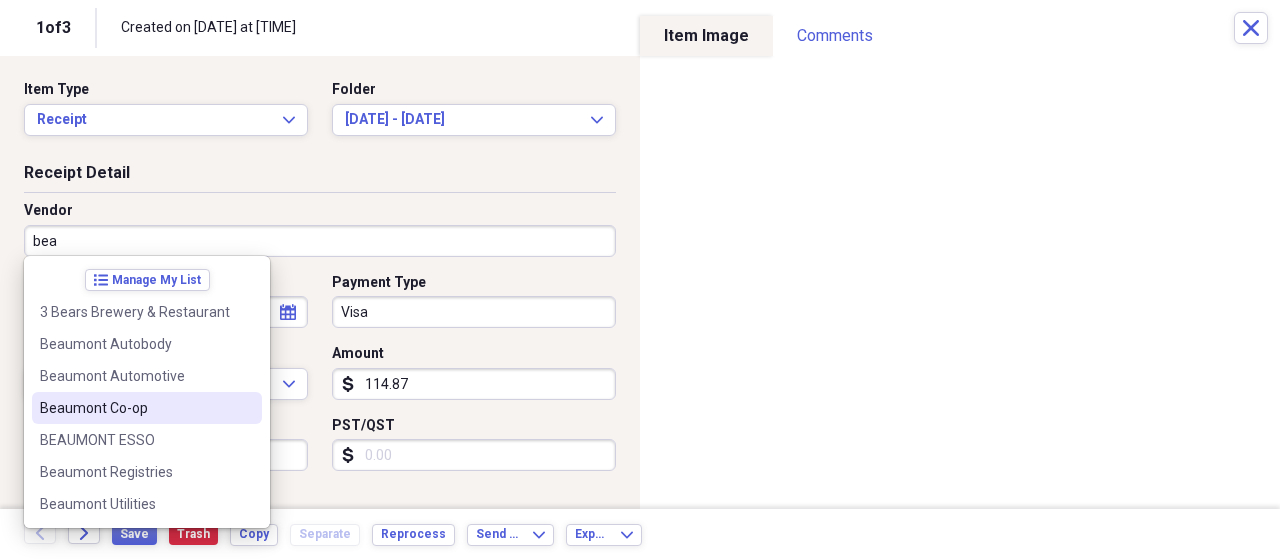 click on "Beaumont Co-op" at bounding box center (135, 408) 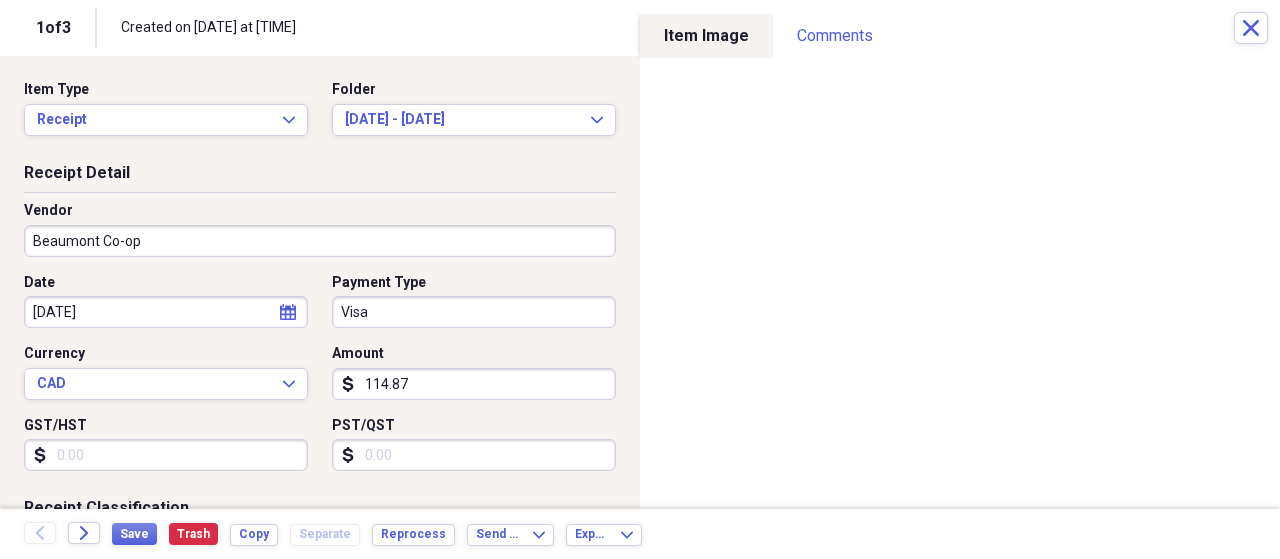 click on "GST/HST" at bounding box center [166, 455] 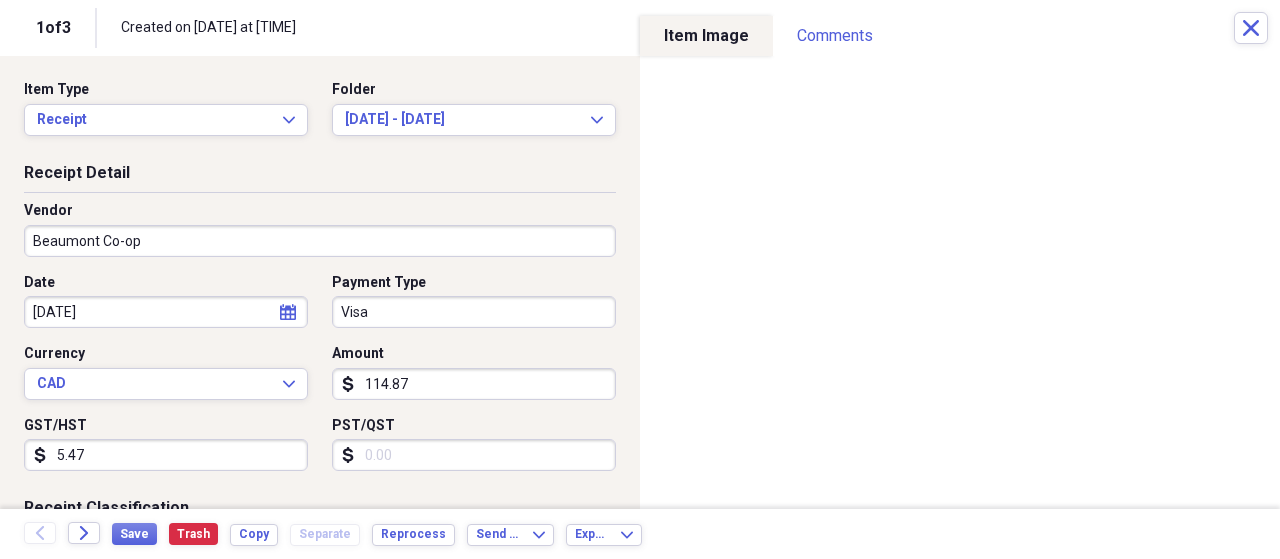 scroll, scrollTop: 200, scrollLeft: 0, axis: vertical 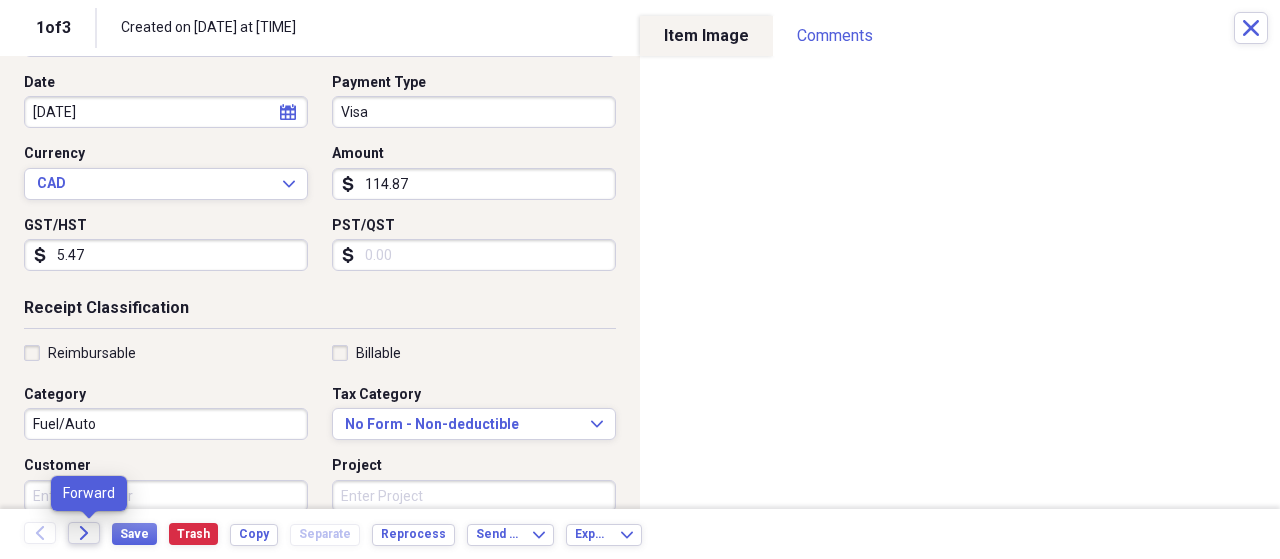 type on "5.47" 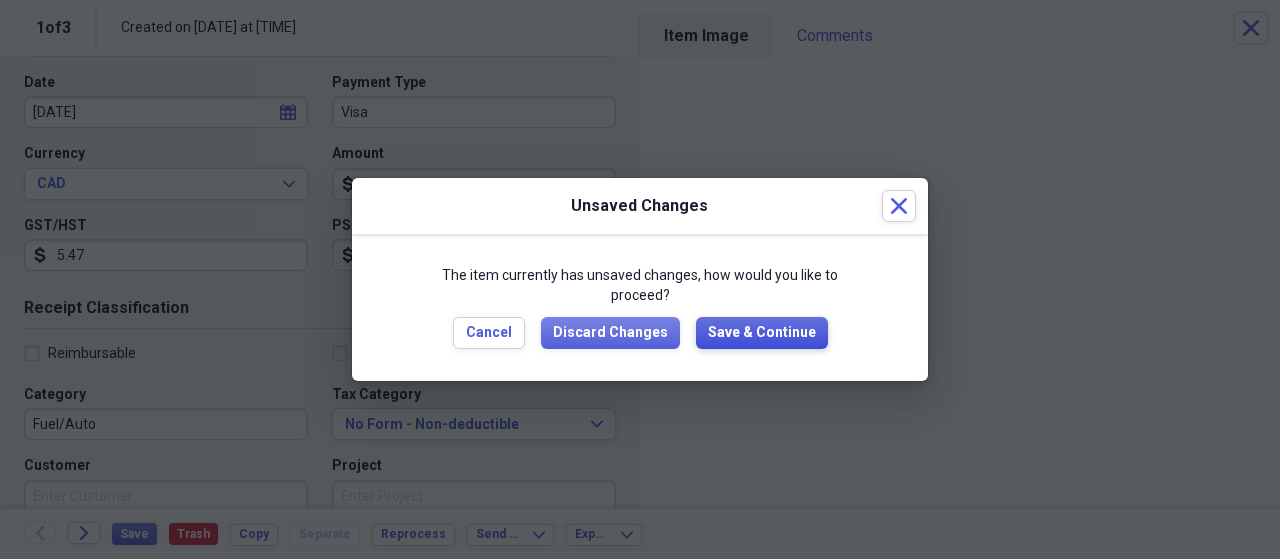 click on "Save & Continue" at bounding box center [762, 333] 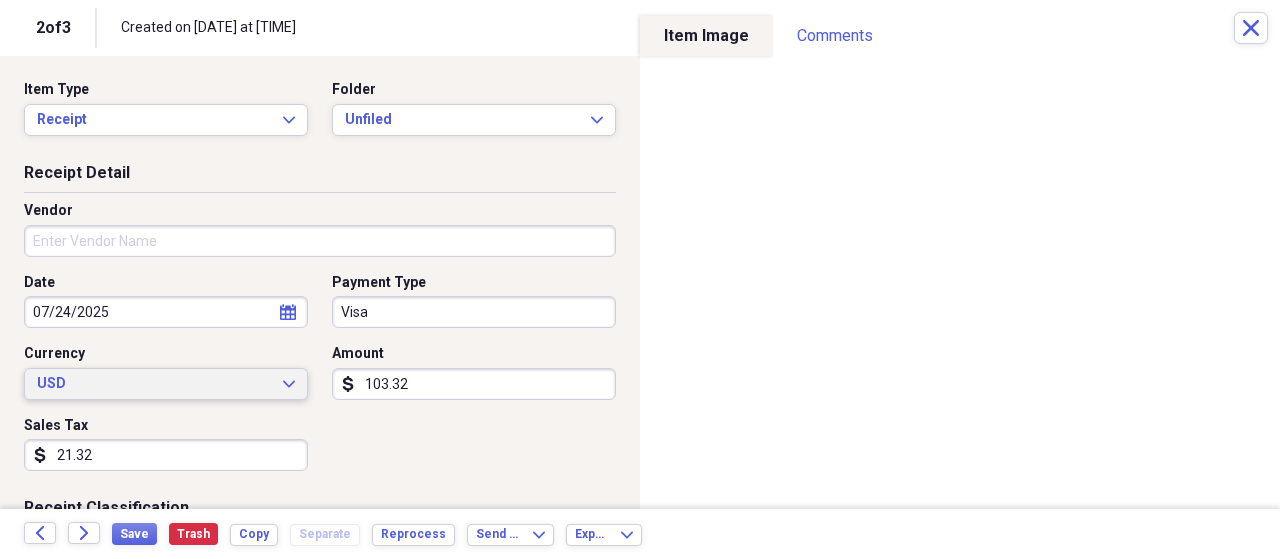 click on "USD" at bounding box center (154, 384) 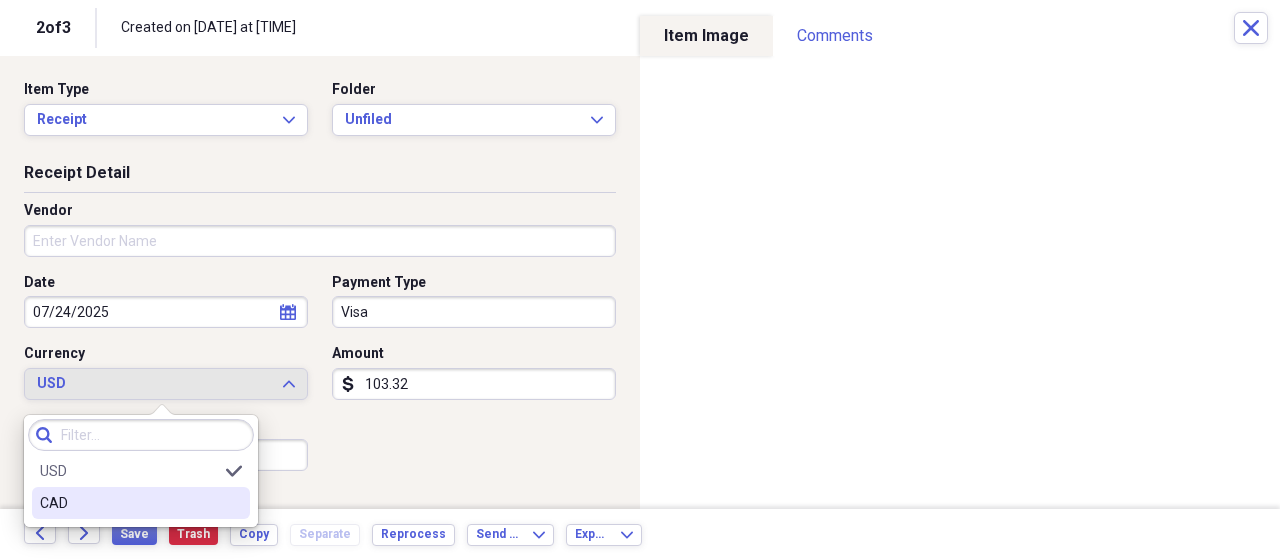 click on "CAD" at bounding box center (129, 503) 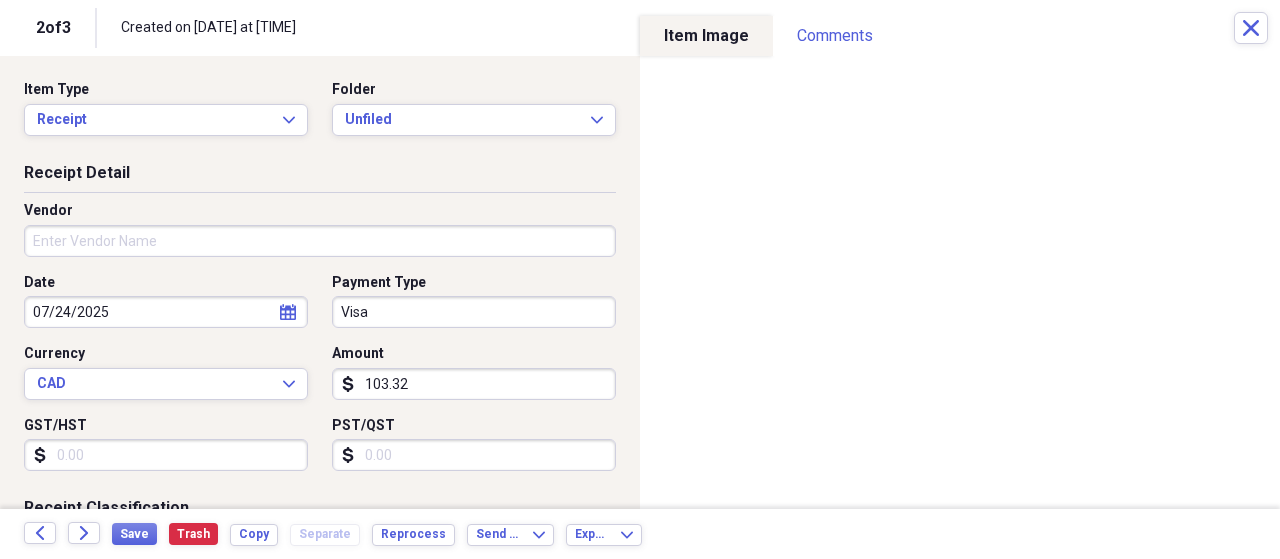 click on "GST/HST" at bounding box center [166, 455] 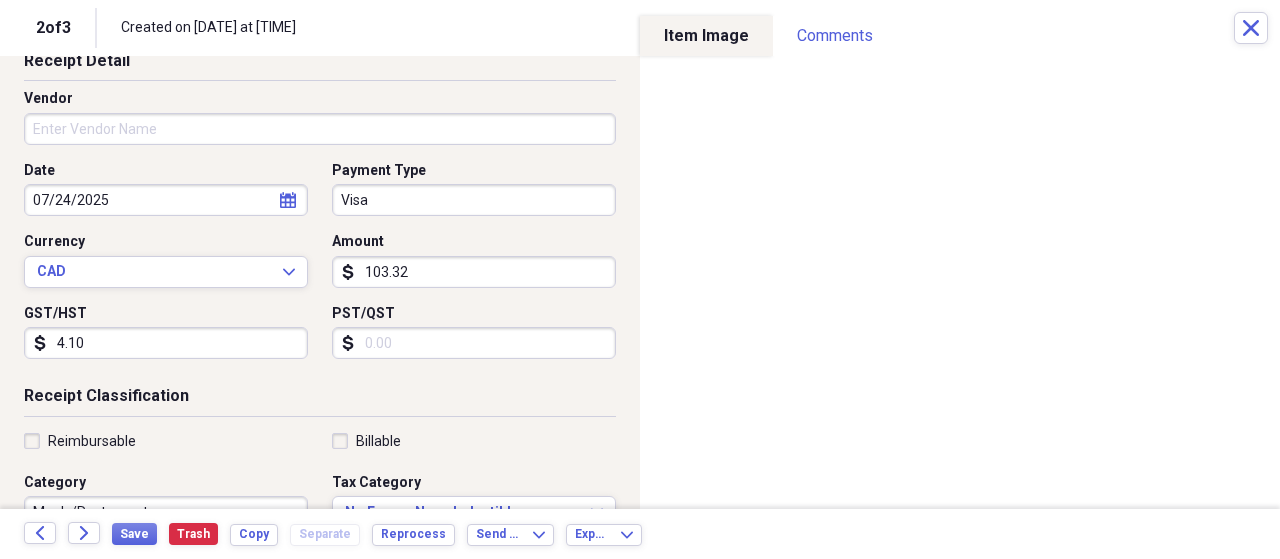 scroll, scrollTop: 0, scrollLeft: 0, axis: both 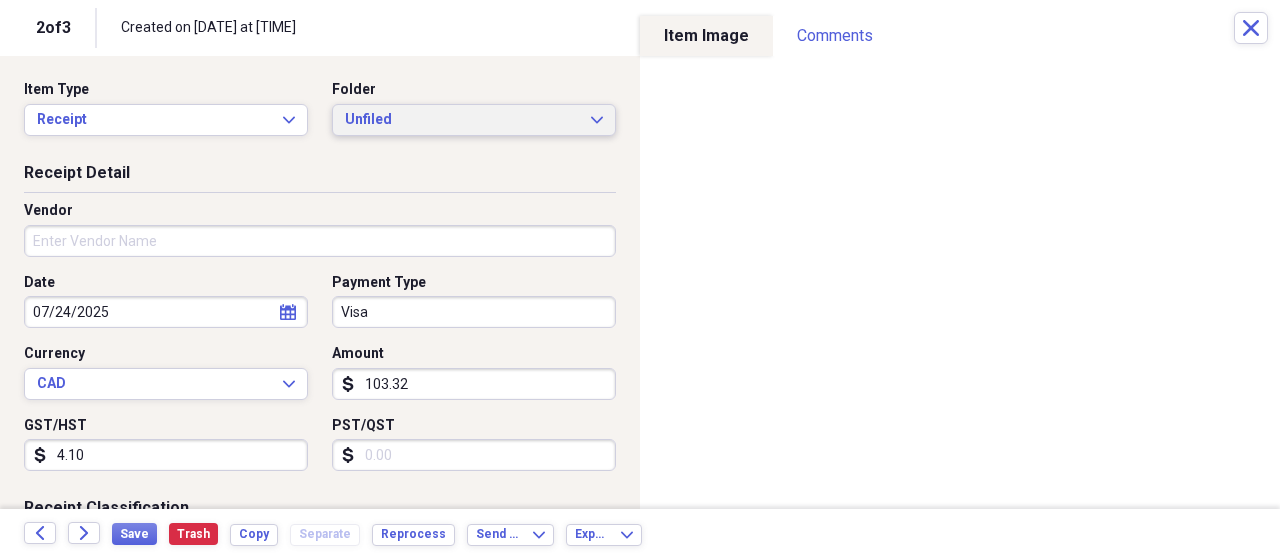 type on "4.10" 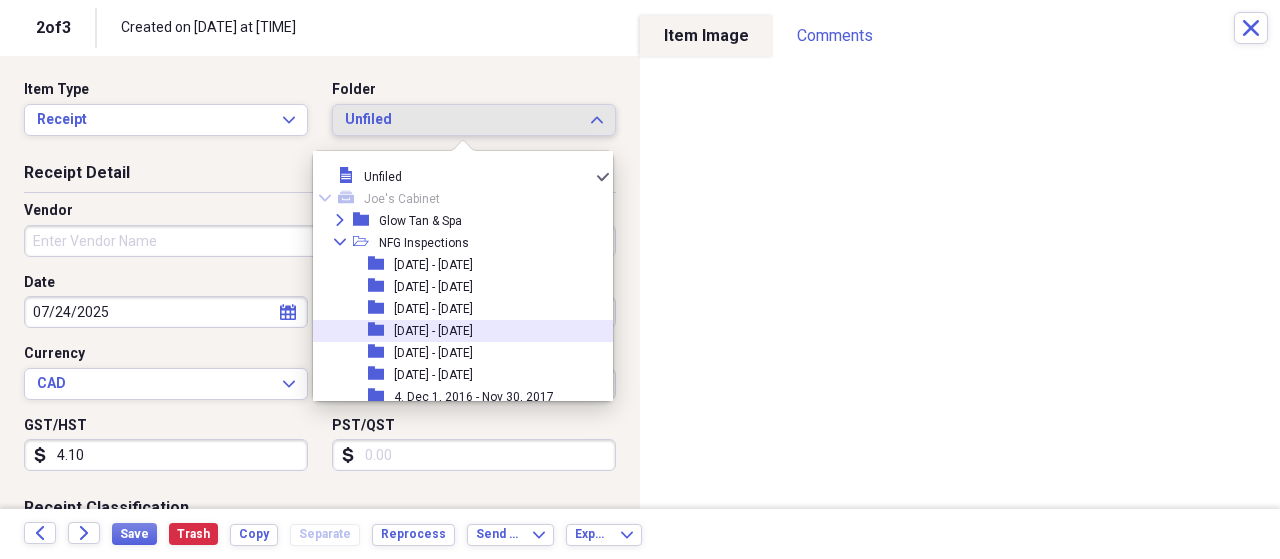 click on "[DATE] - [DATE]" at bounding box center [433, 331] 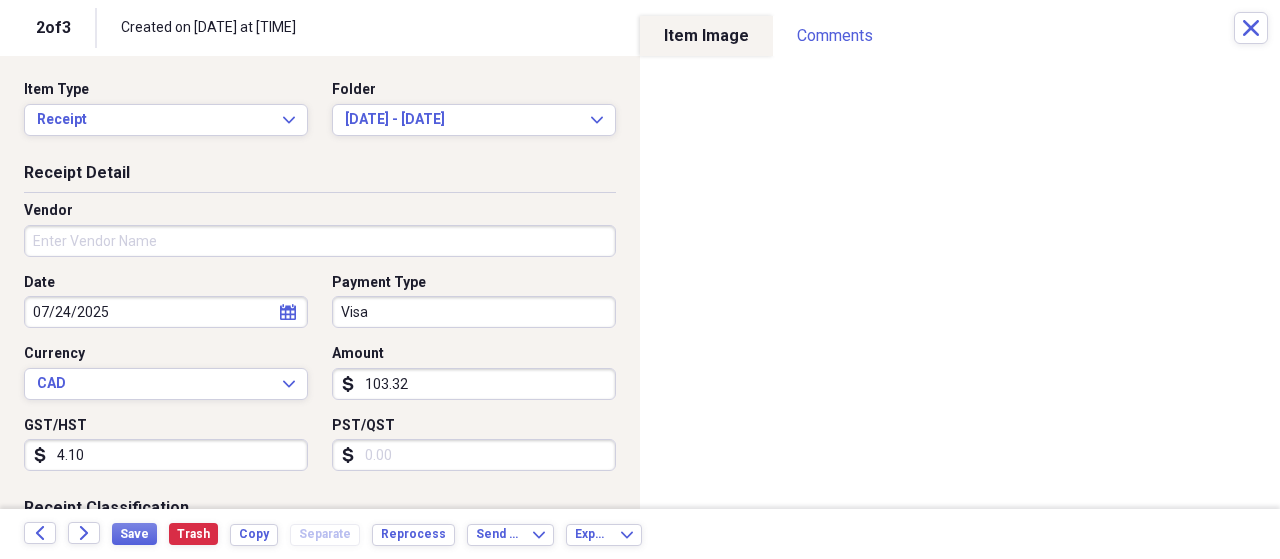 click on "Vendor" at bounding box center [320, 241] 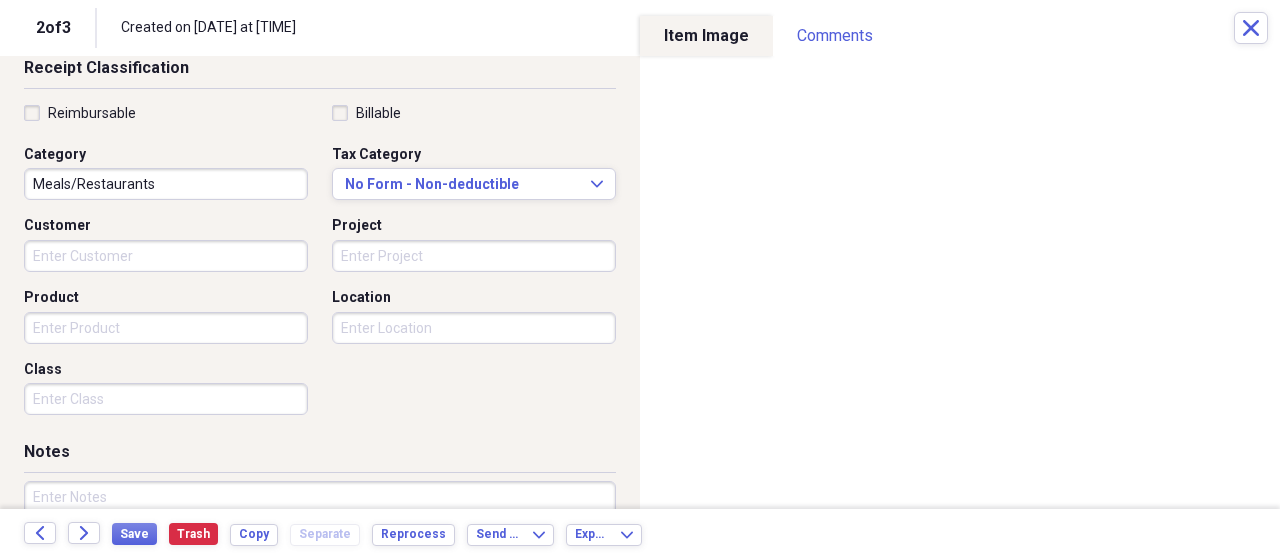 scroll, scrollTop: 565, scrollLeft: 0, axis: vertical 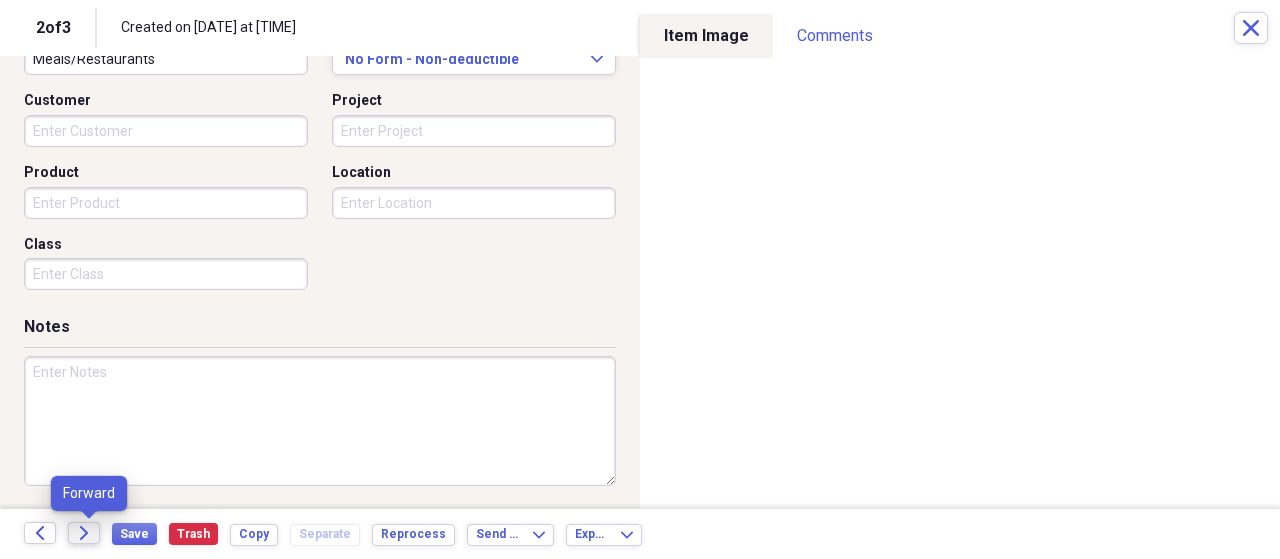 type on "[PERSON]" 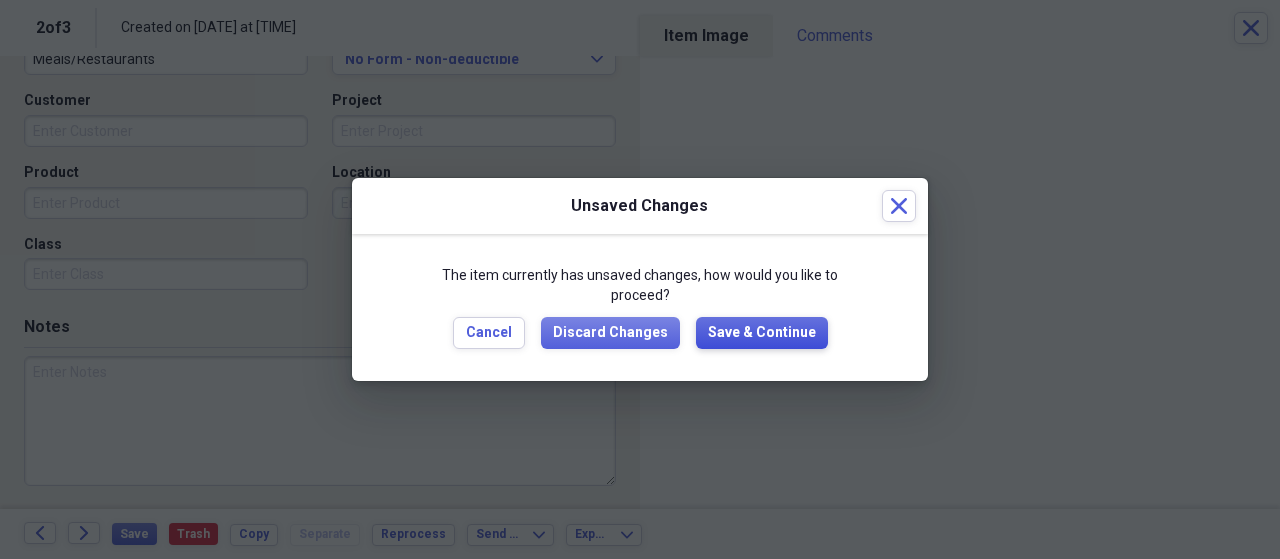 click on "Save & Continue" at bounding box center [762, 333] 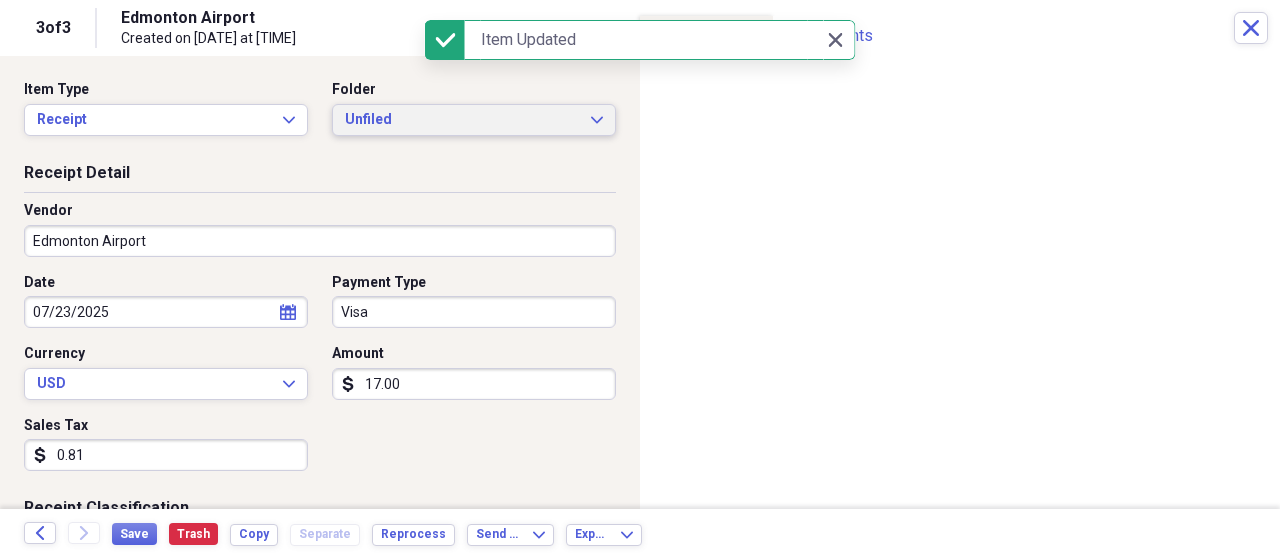 click on "Unfiled Expand" at bounding box center (474, 120) 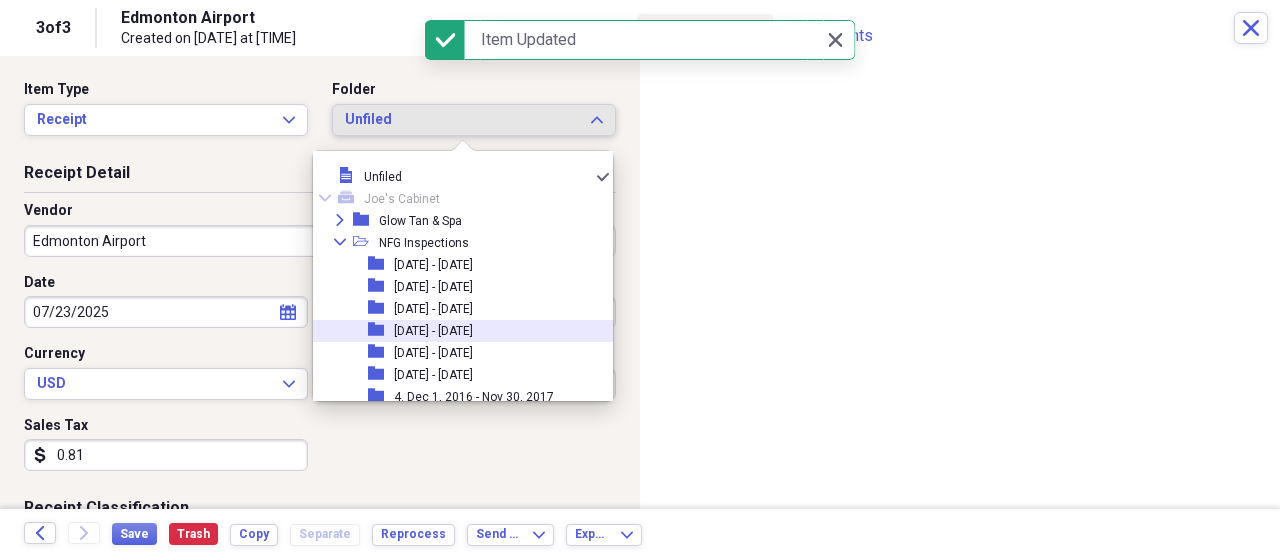 click on "[DATE] - [DATE]" at bounding box center (433, 331) 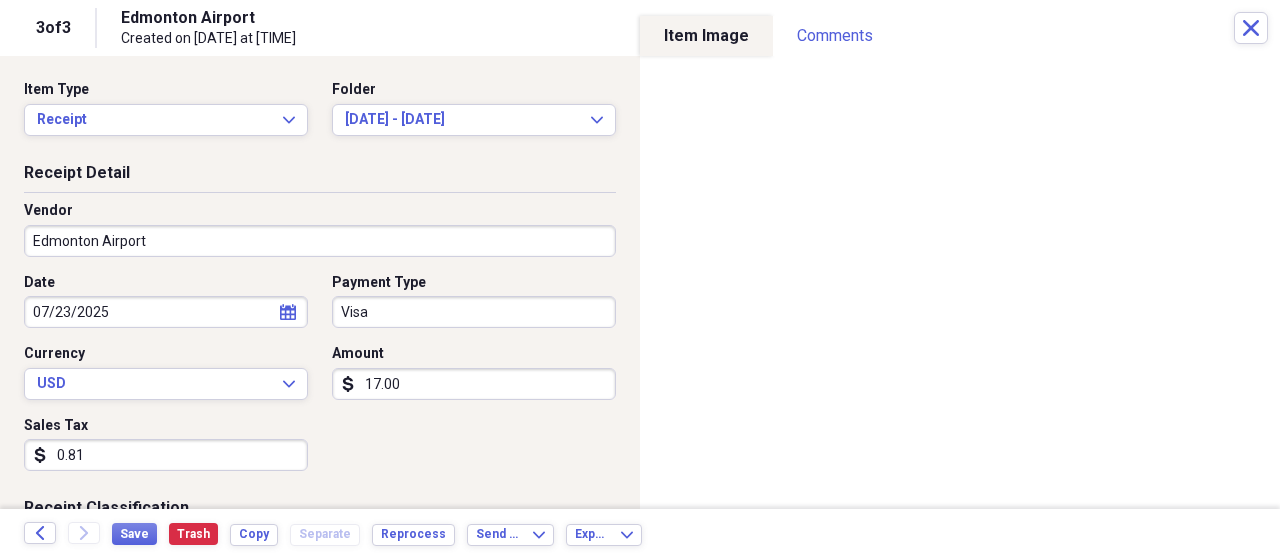 click 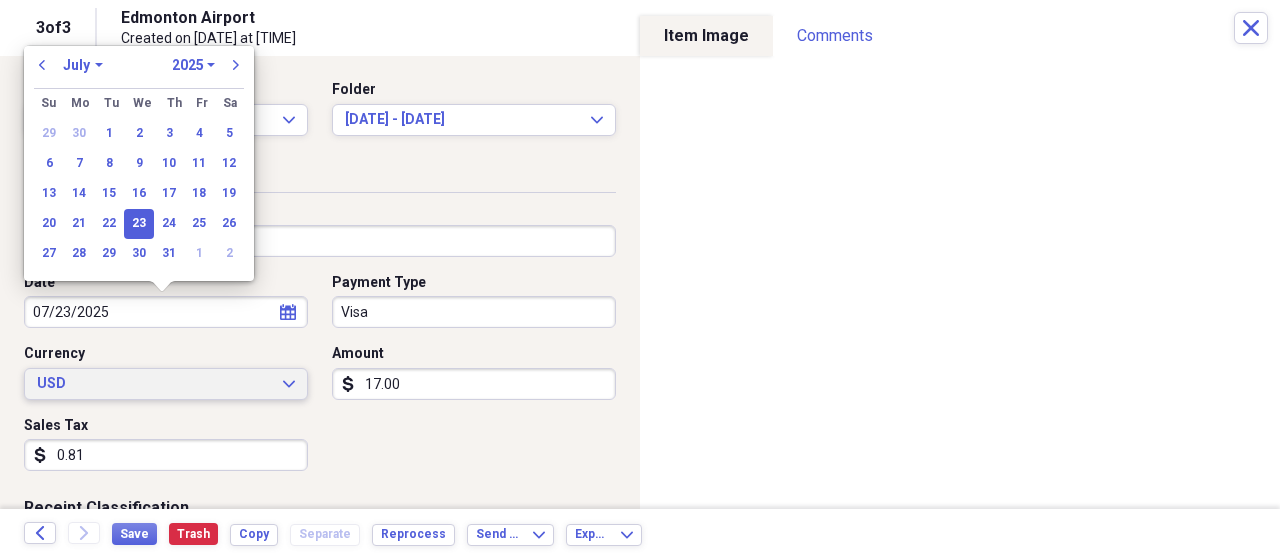 click on "USD" at bounding box center [154, 384] 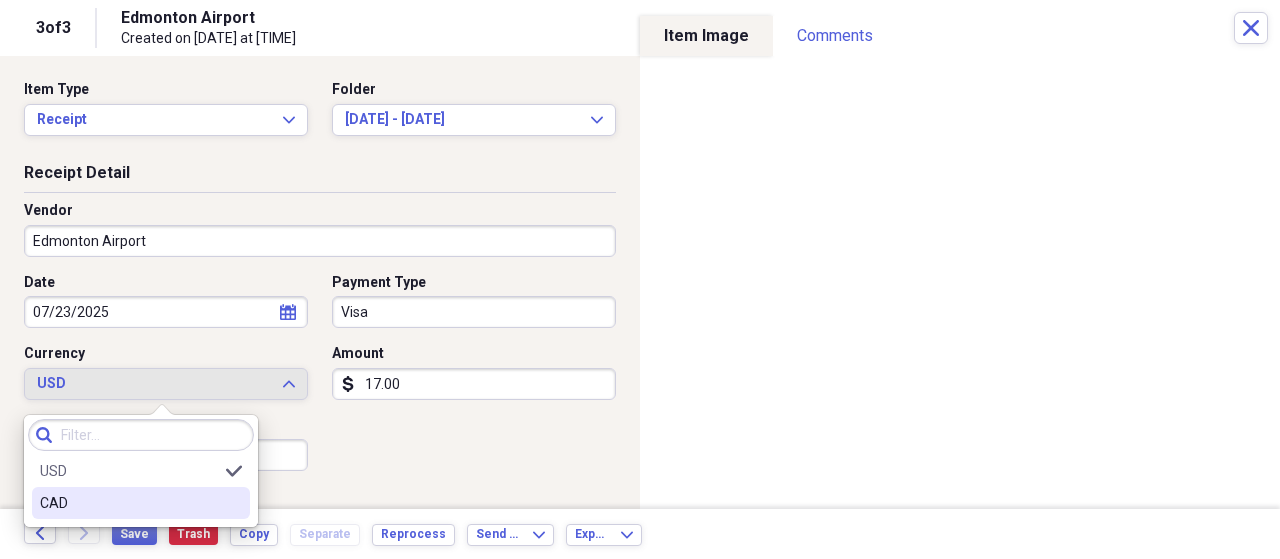 drag, startPoint x: 109, startPoint y: 507, endPoint x: 148, endPoint y: 506, distance: 39.012817 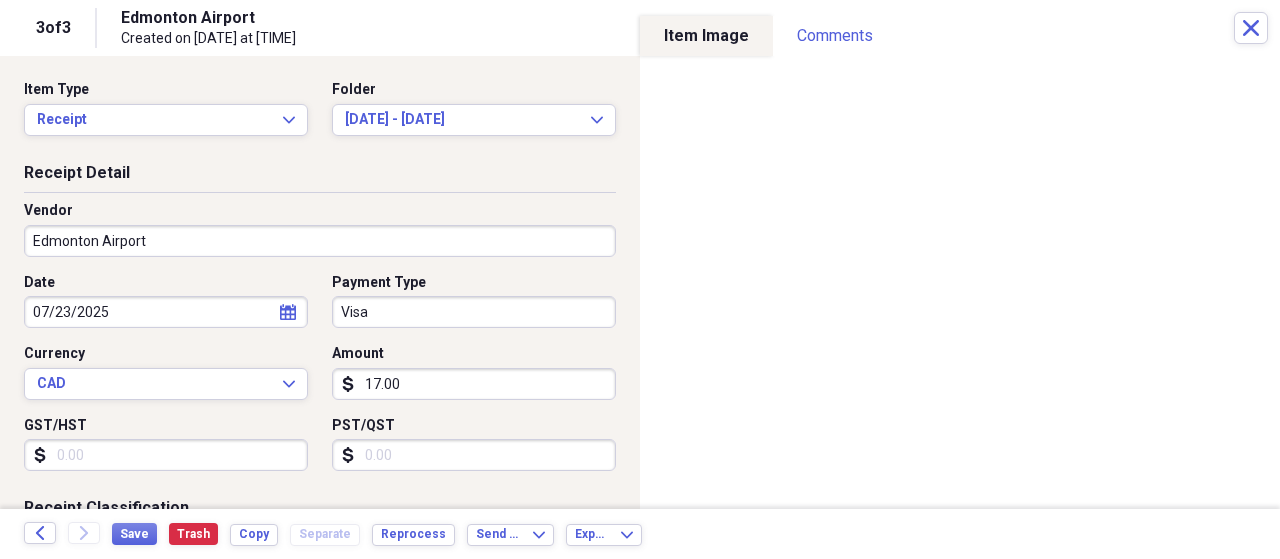 click on "GST/HST" at bounding box center (166, 455) 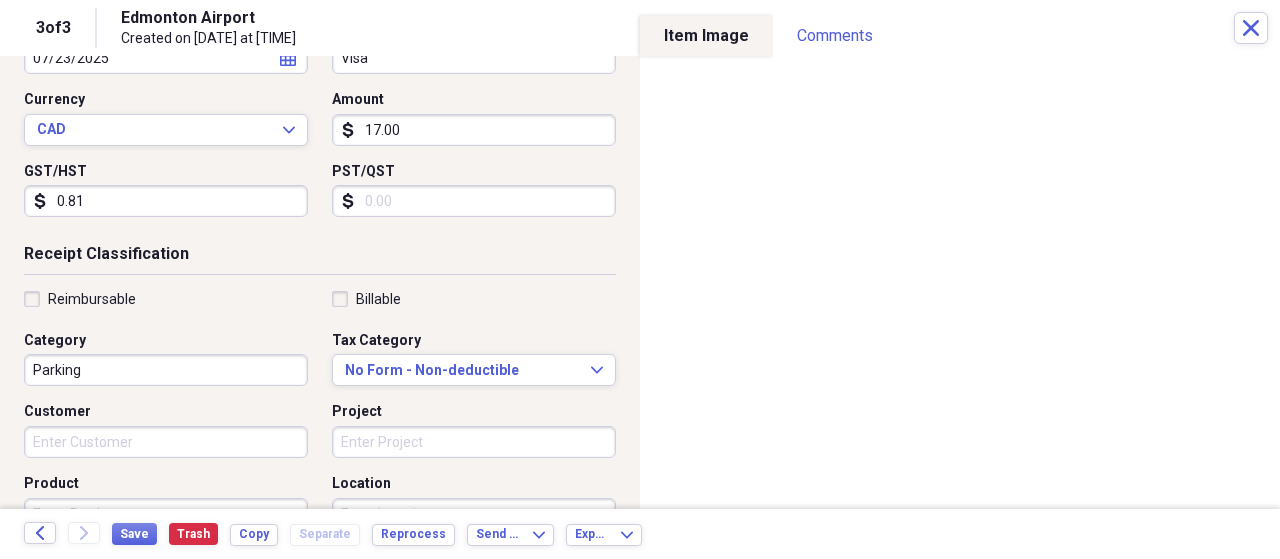 scroll, scrollTop: 300, scrollLeft: 0, axis: vertical 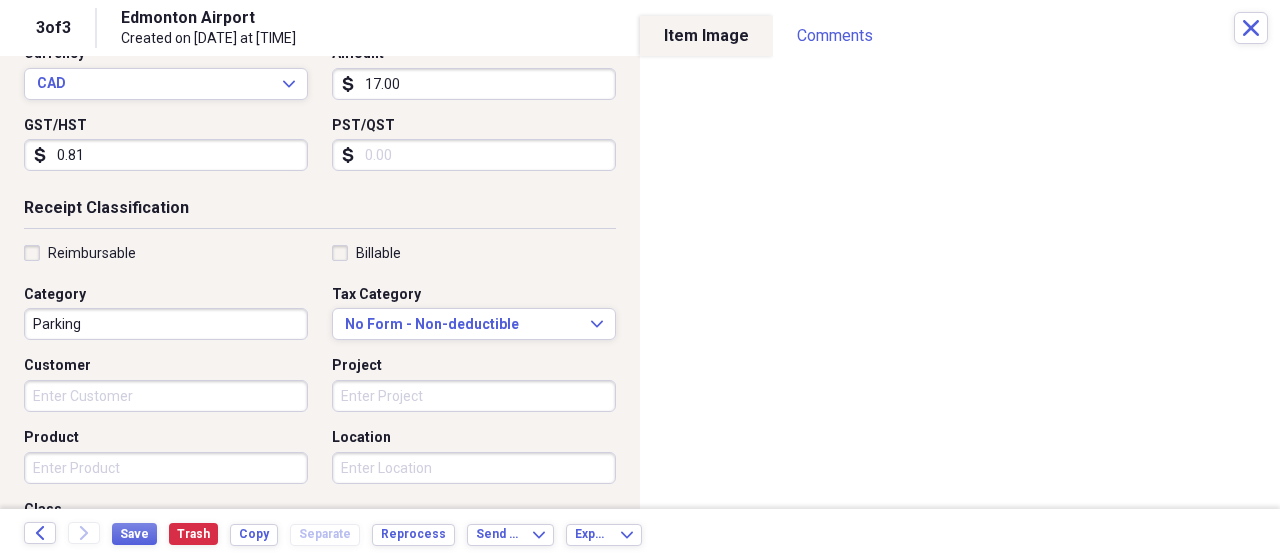 type on "0.81" 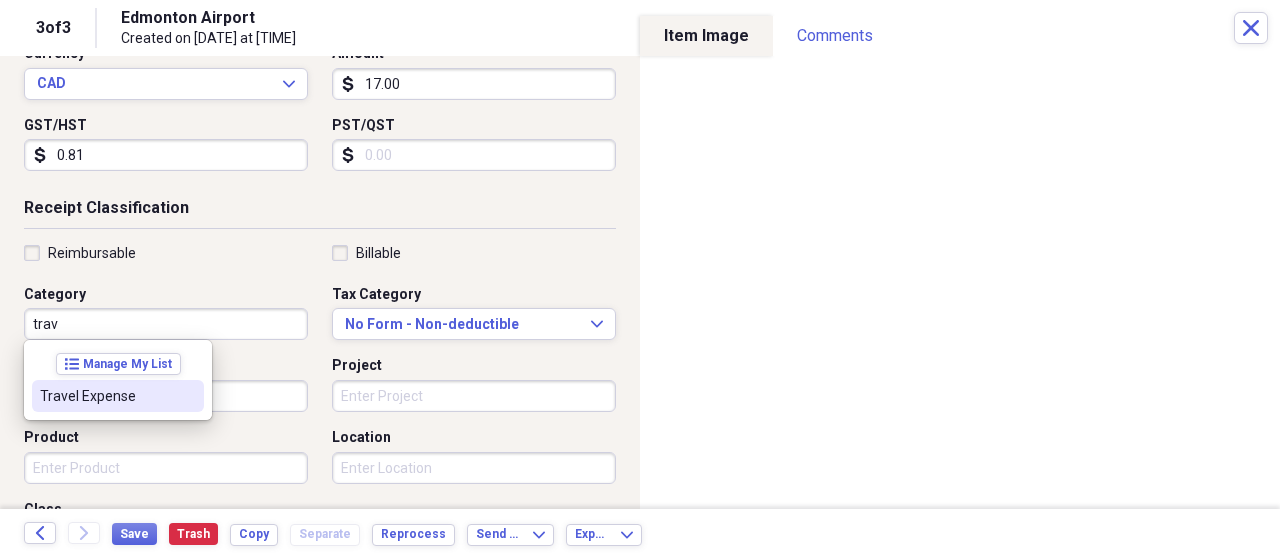 click on "Travel Expense" at bounding box center (106, 396) 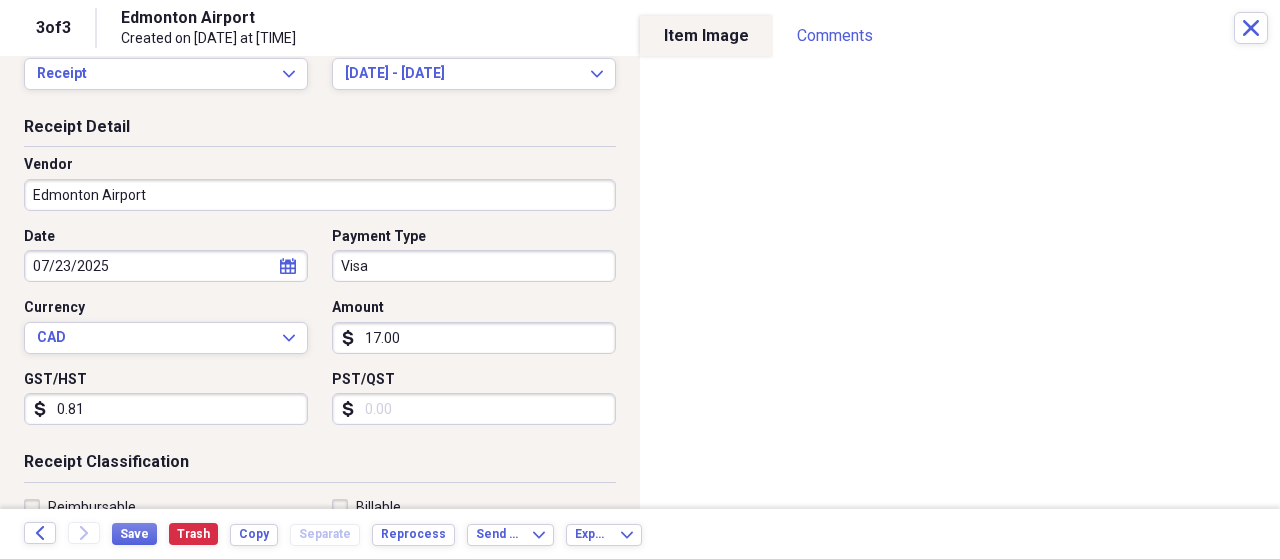 scroll, scrollTop: 0, scrollLeft: 0, axis: both 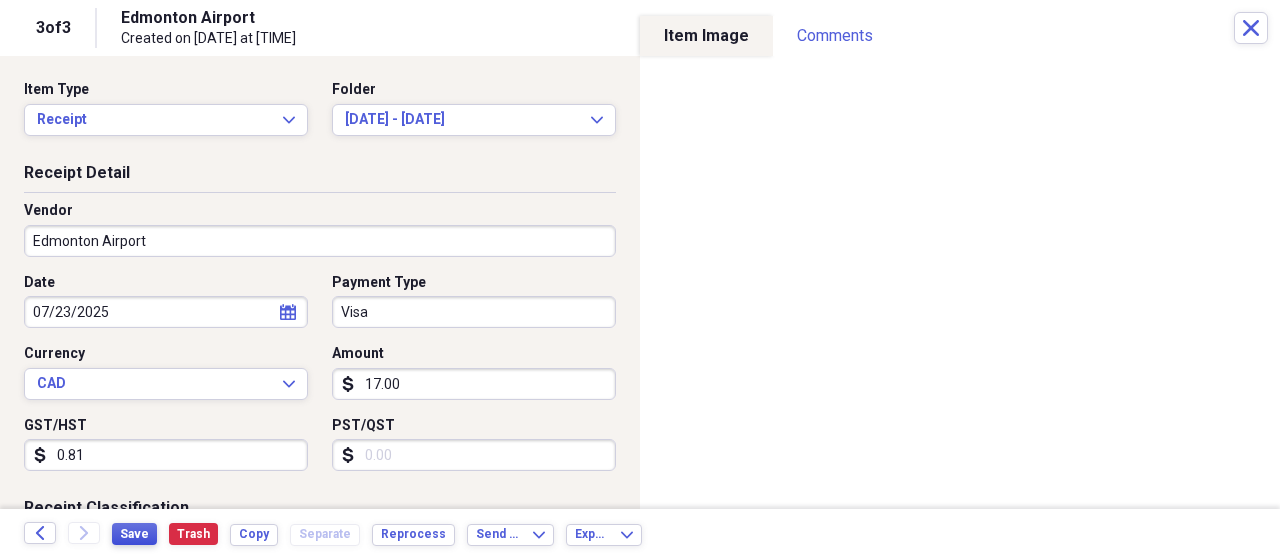 click on "Save" at bounding box center (134, 534) 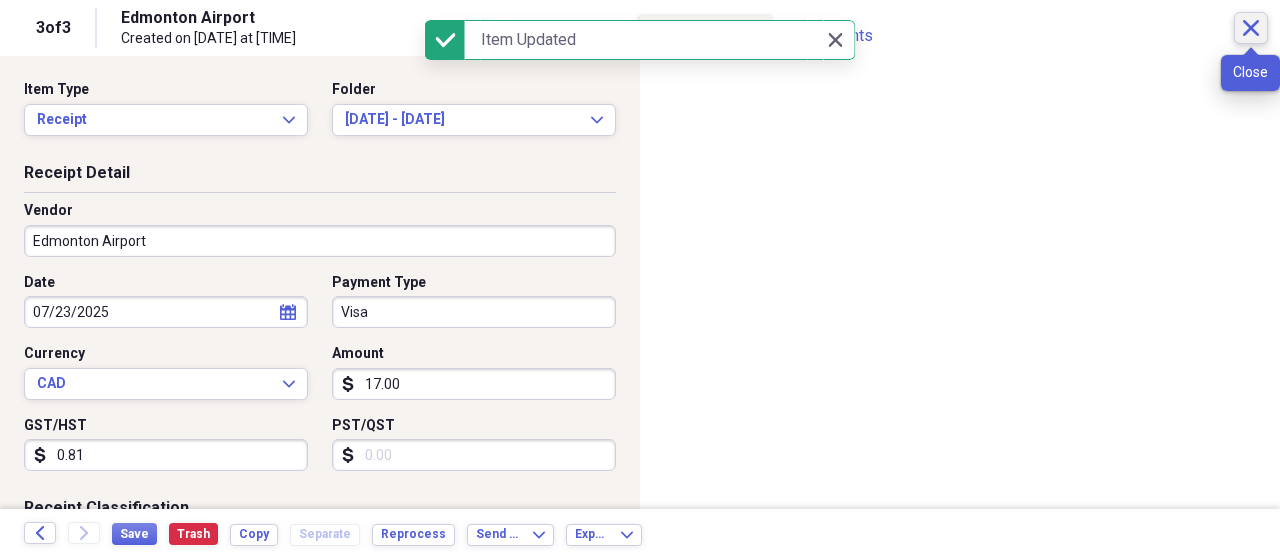 click on "Close" 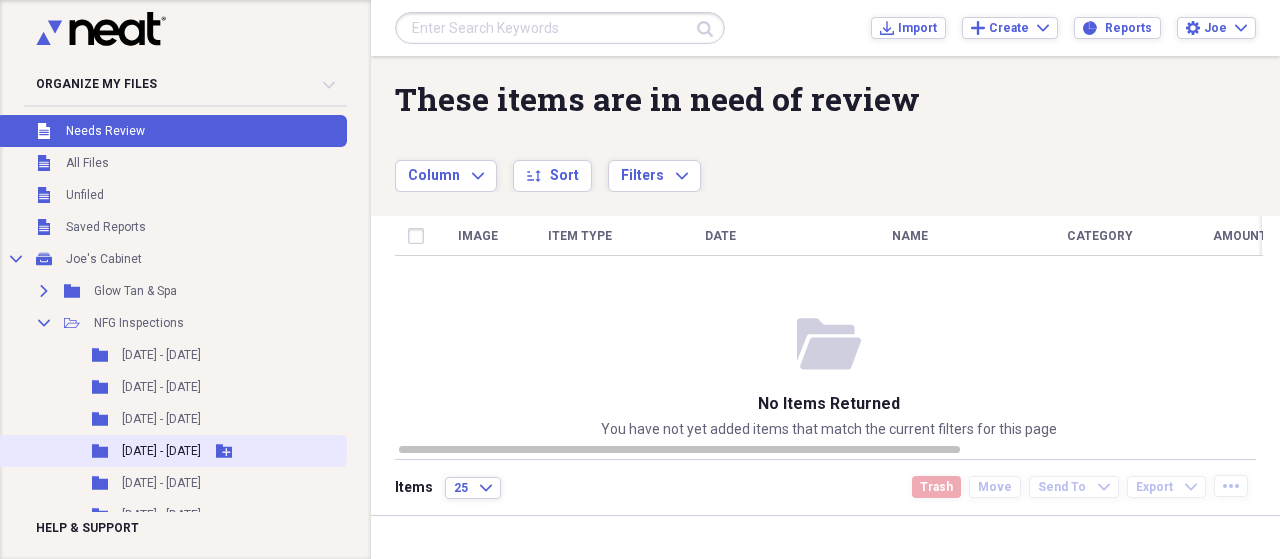 click on "[DATE] - [DATE]" at bounding box center (161, 451) 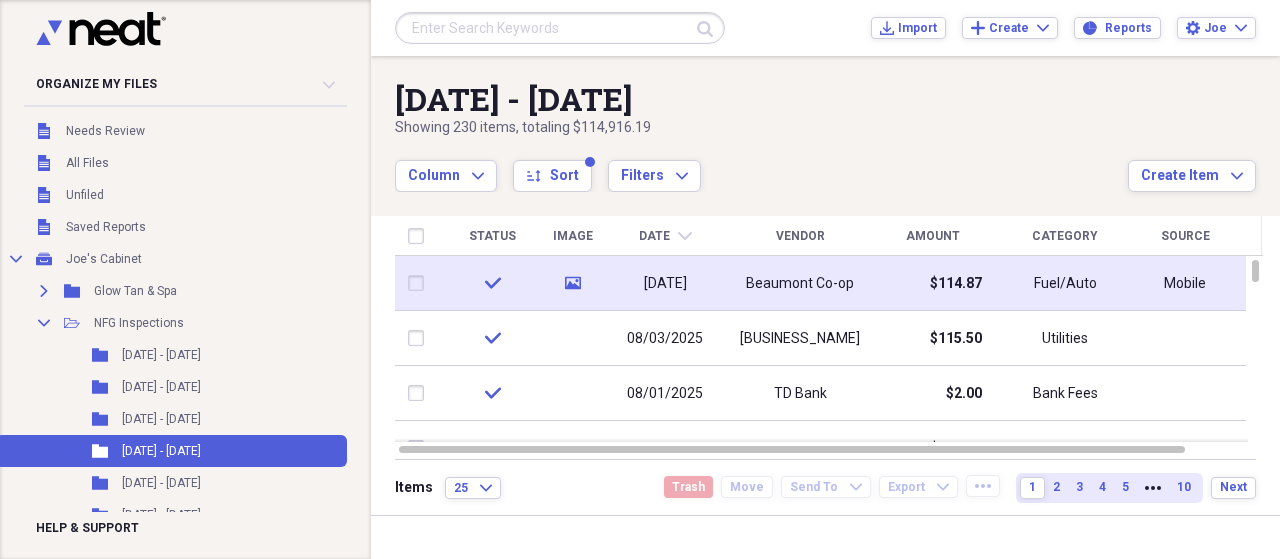click on "[DATE]" at bounding box center [665, 284] 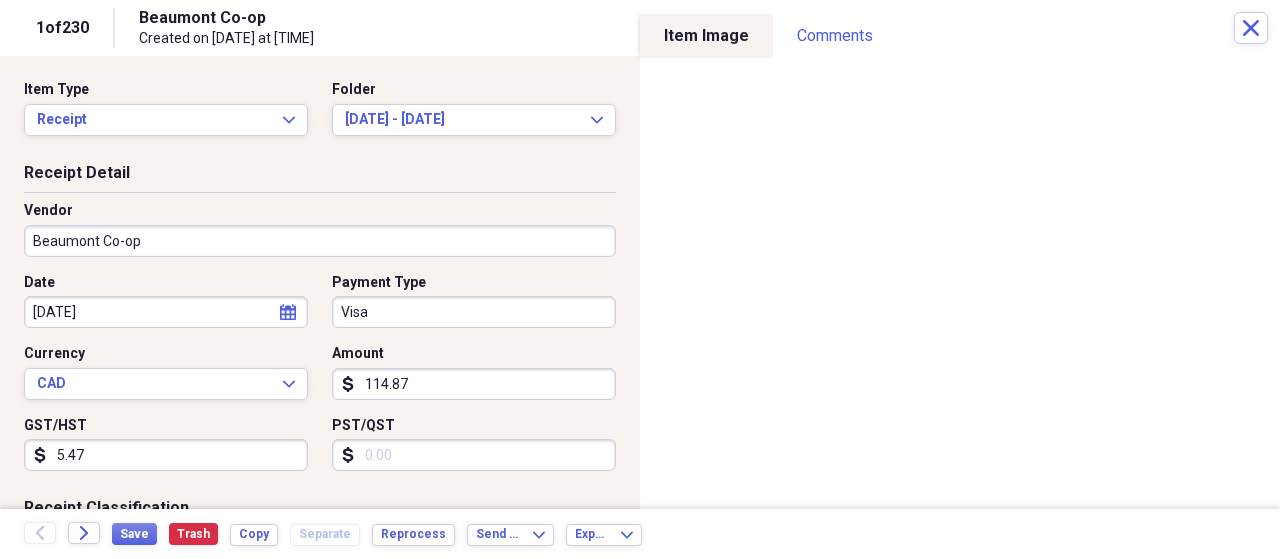 click on "calendar Calendar" at bounding box center (288, 312) 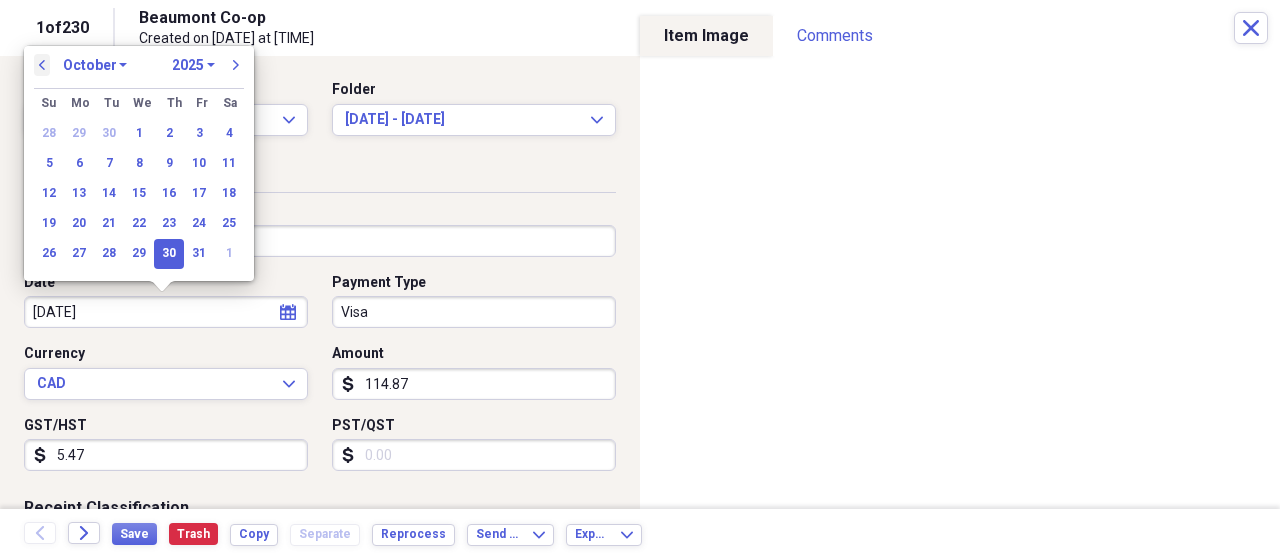click on "previous" at bounding box center (42, 65) 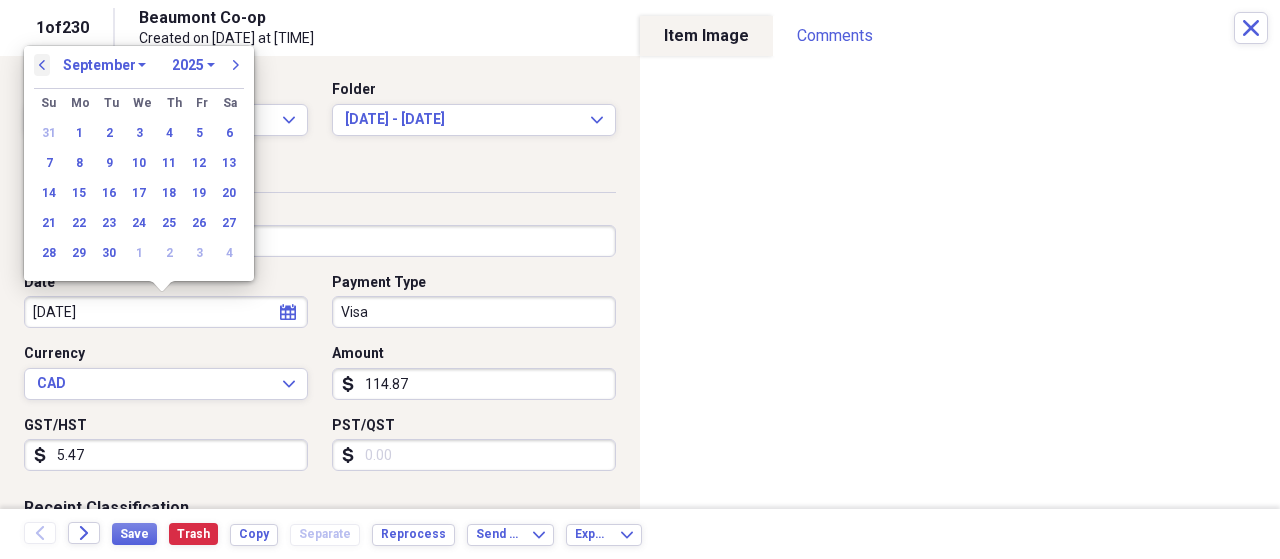 click on "previous" at bounding box center (42, 65) 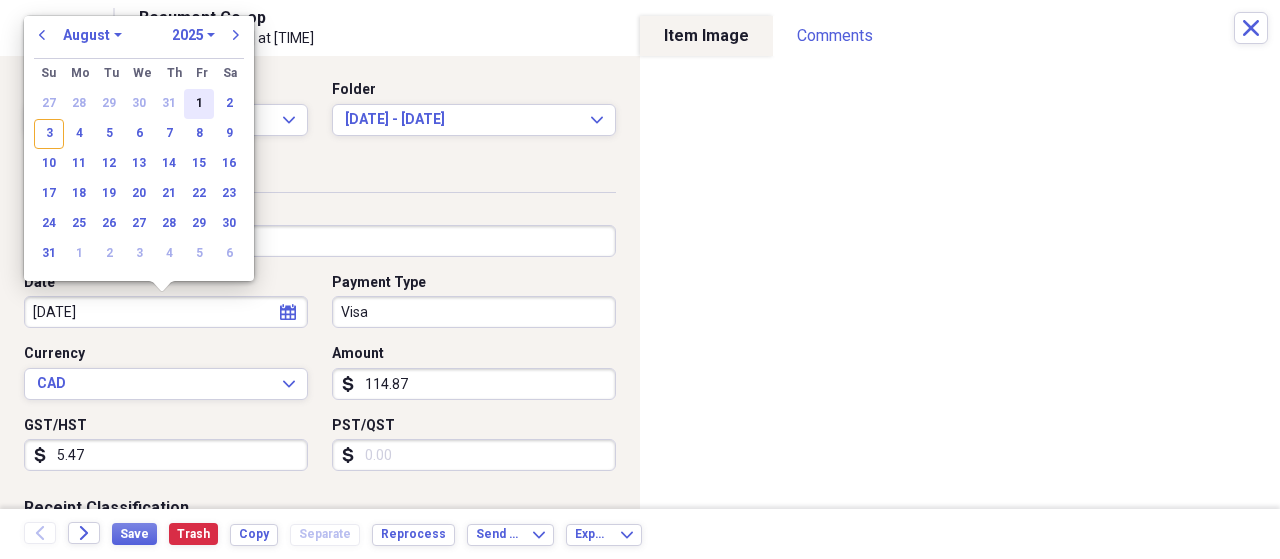 click on "1" at bounding box center [199, 104] 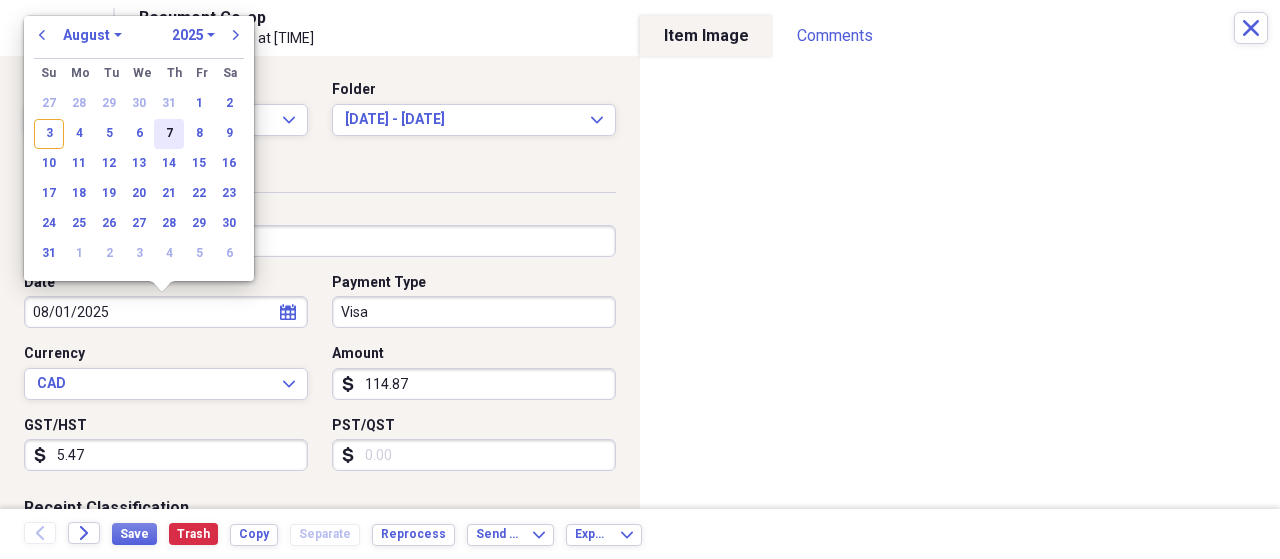 type on "08/01/2025" 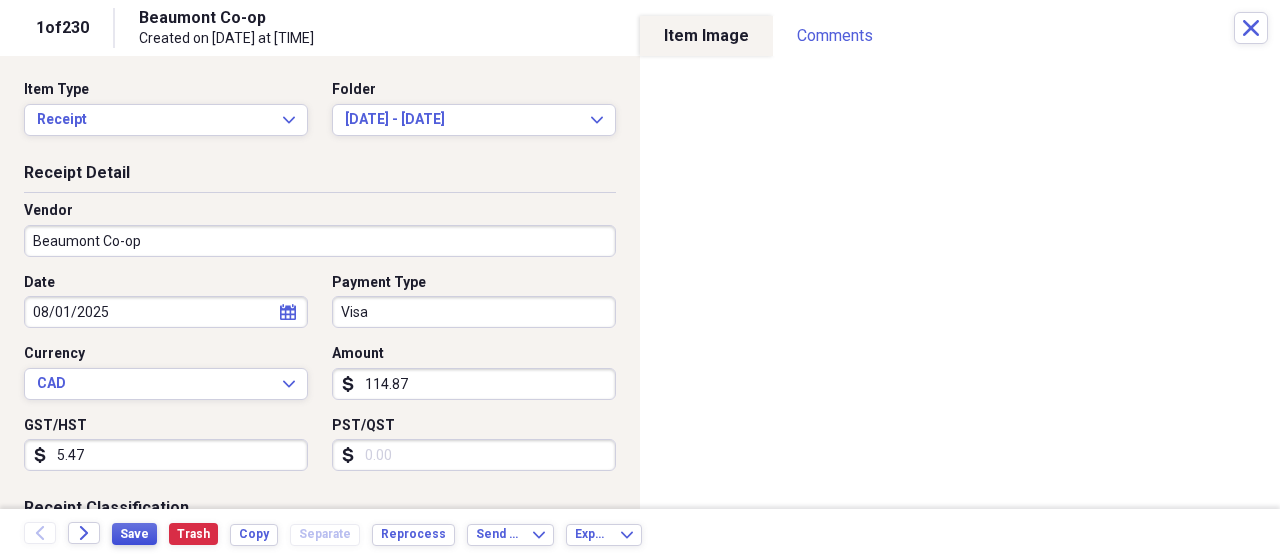 click on "Save" at bounding box center [134, 534] 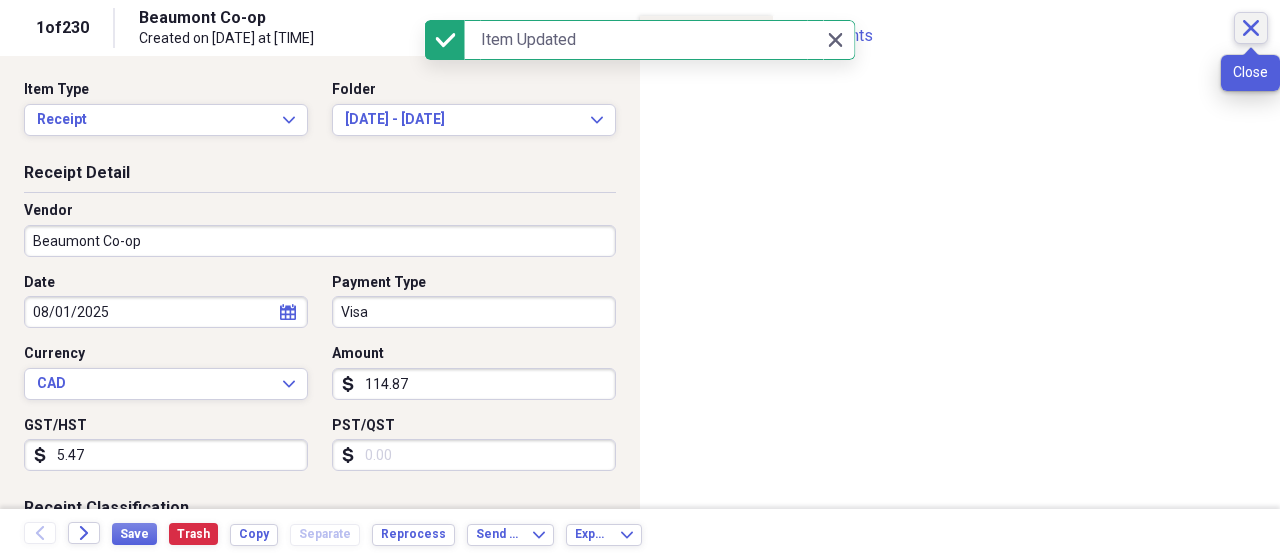click on "Close" at bounding box center (1251, 28) 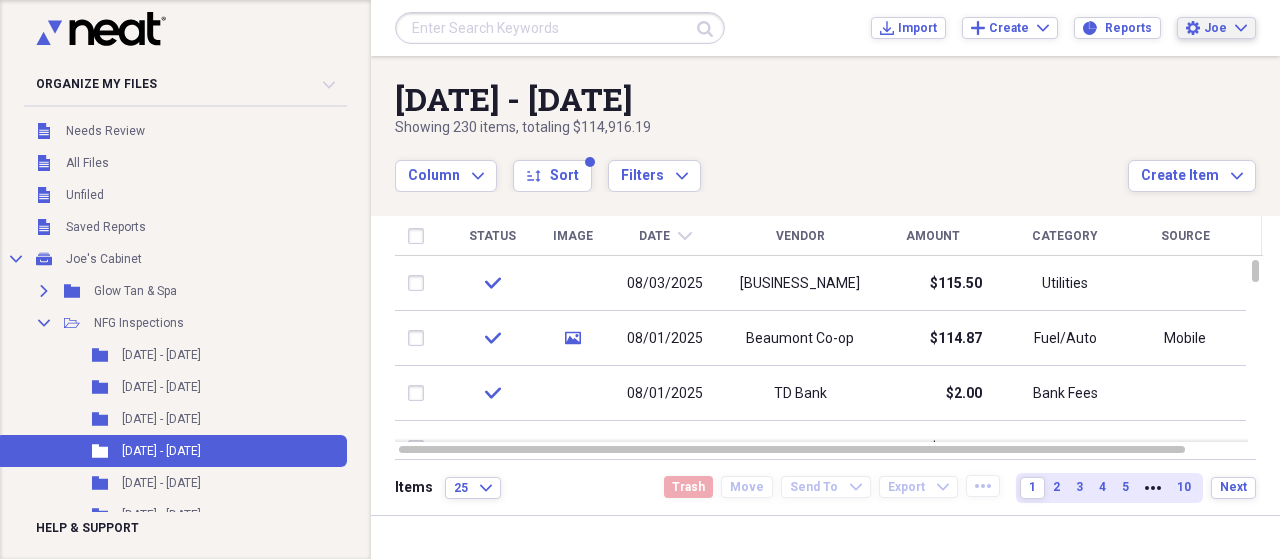 click on "Joe" at bounding box center (1215, 28) 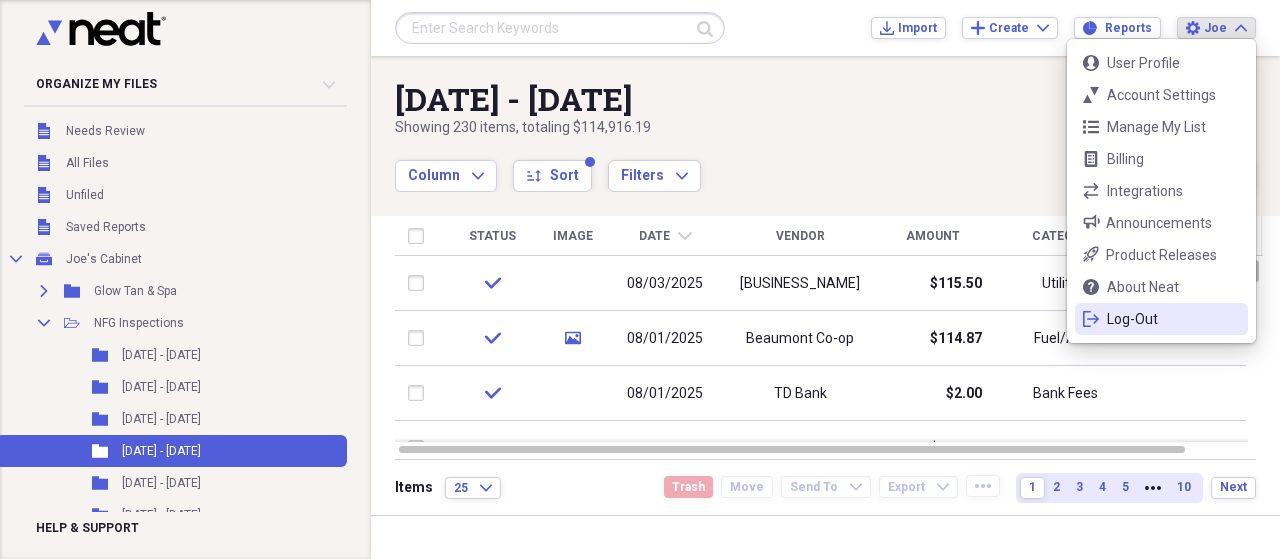 click on "Log-Out" at bounding box center [1161, 319] 